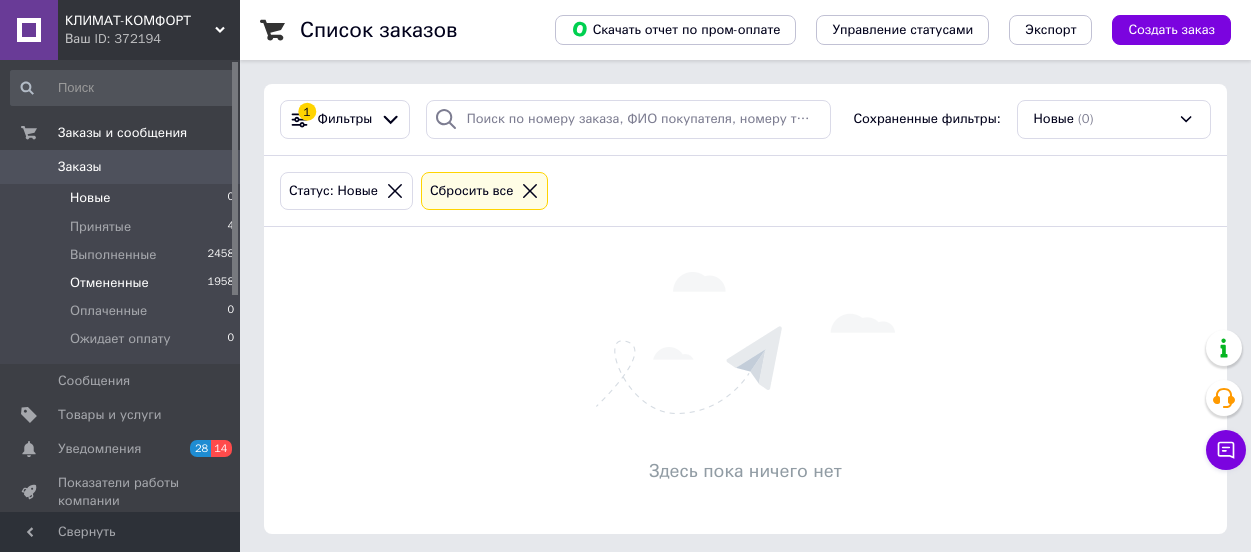 scroll, scrollTop: 0, scrollLeft: 0, axis: both 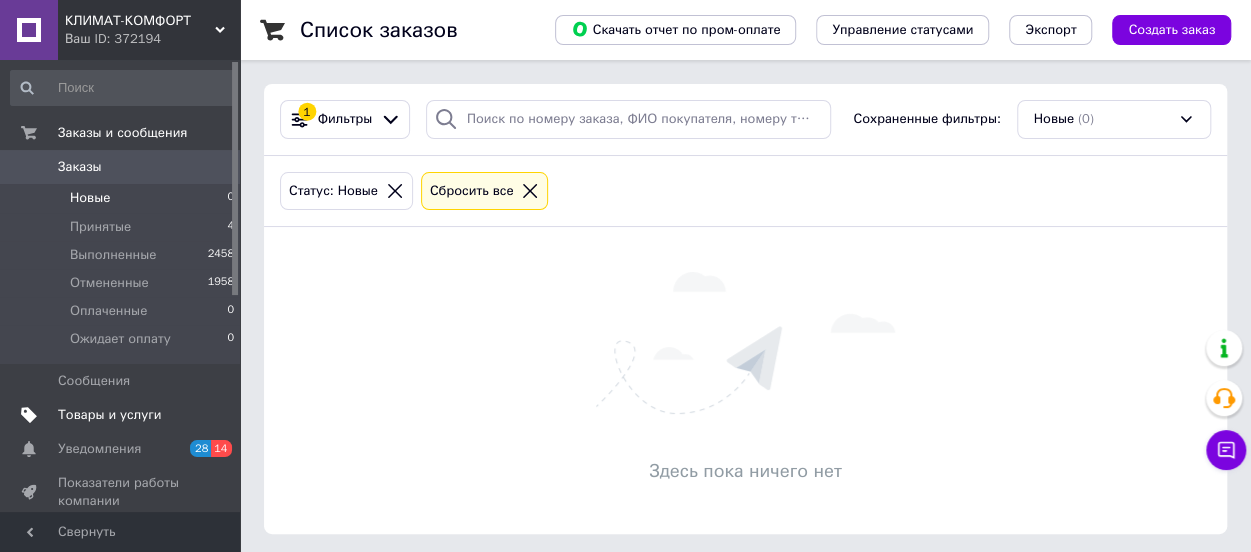 click on "Товары и услуги" at bounding box center [110, 415] 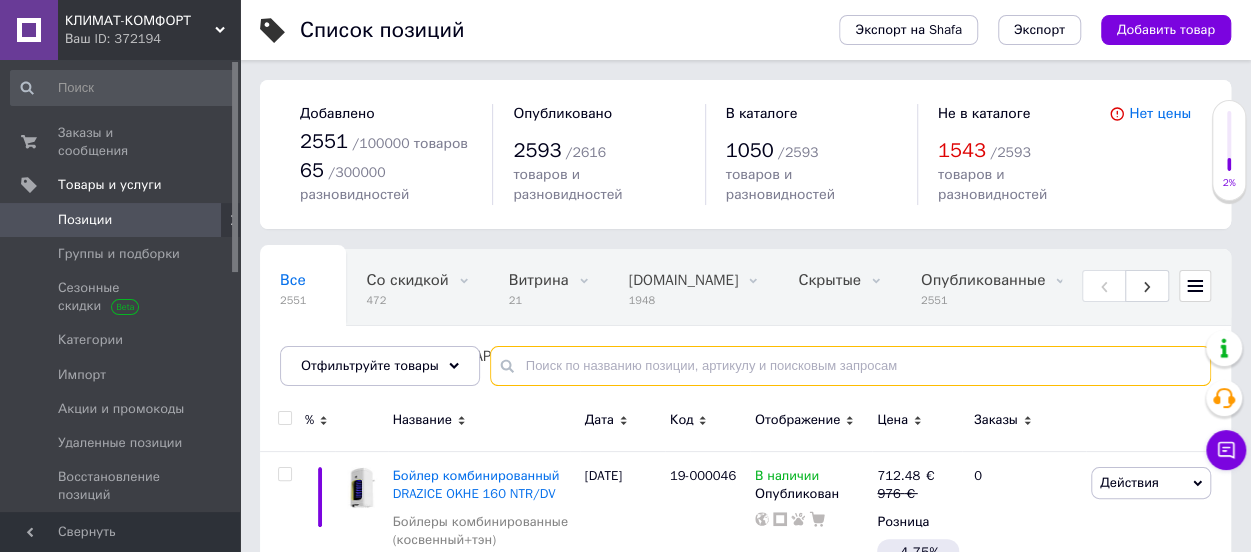 click at bounding box center (850, 366) 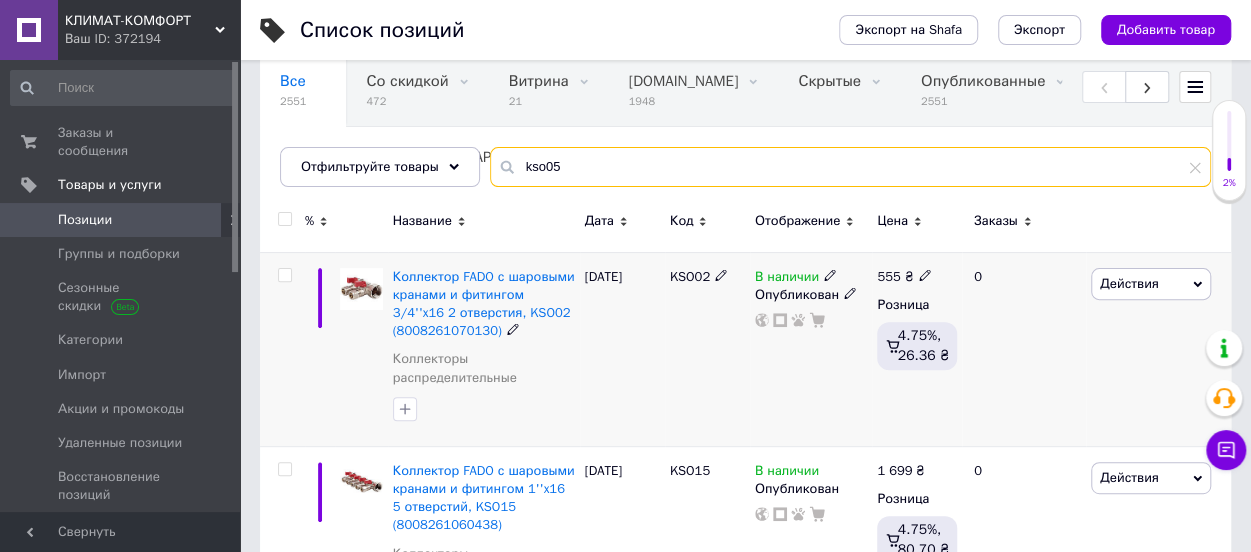 scroll, scrollTop: 200, scrollLeft: 0, axis: vertical 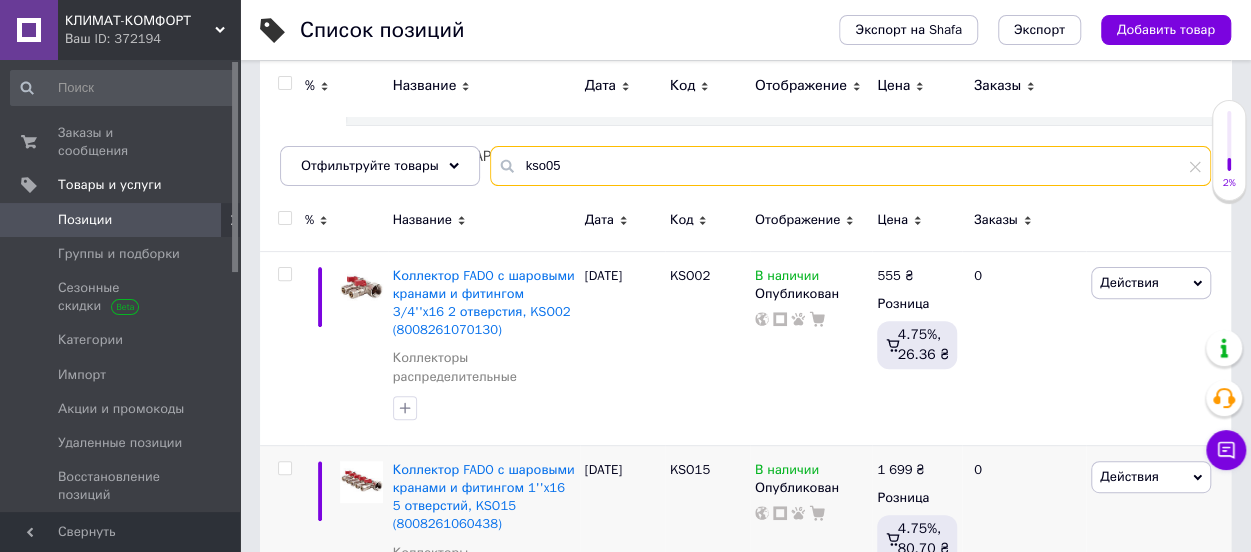 type on "kso05" 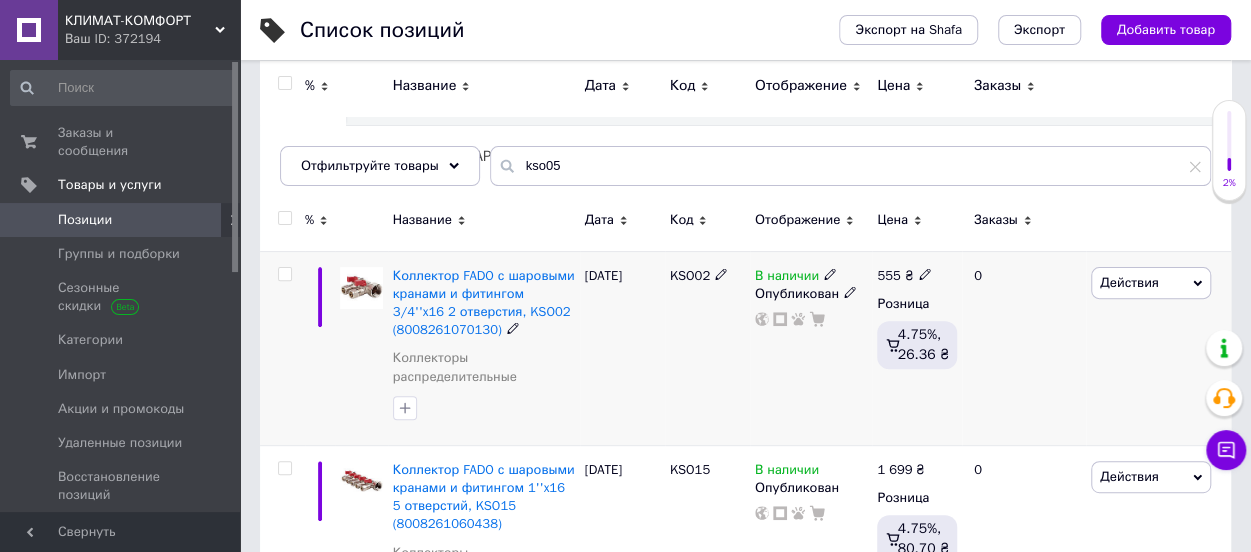 click 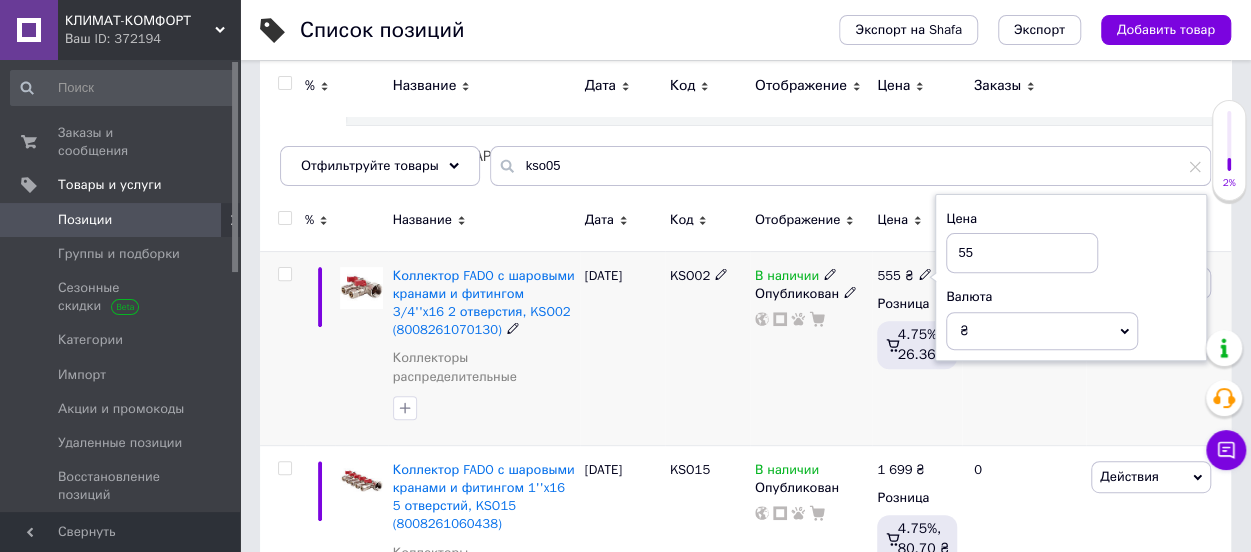 type on "5" 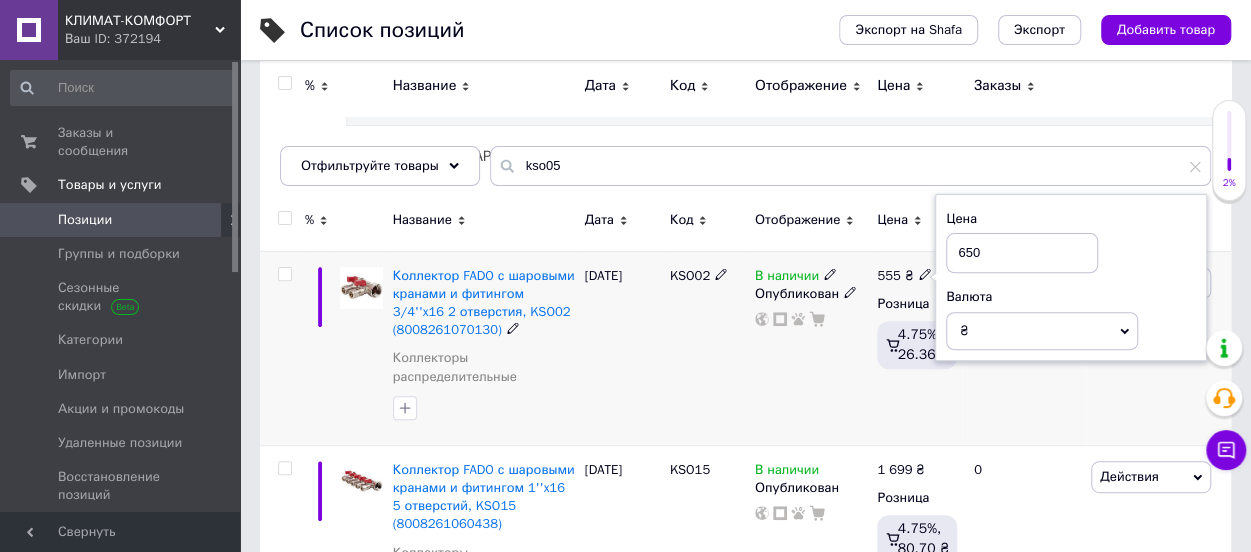 type on "650" 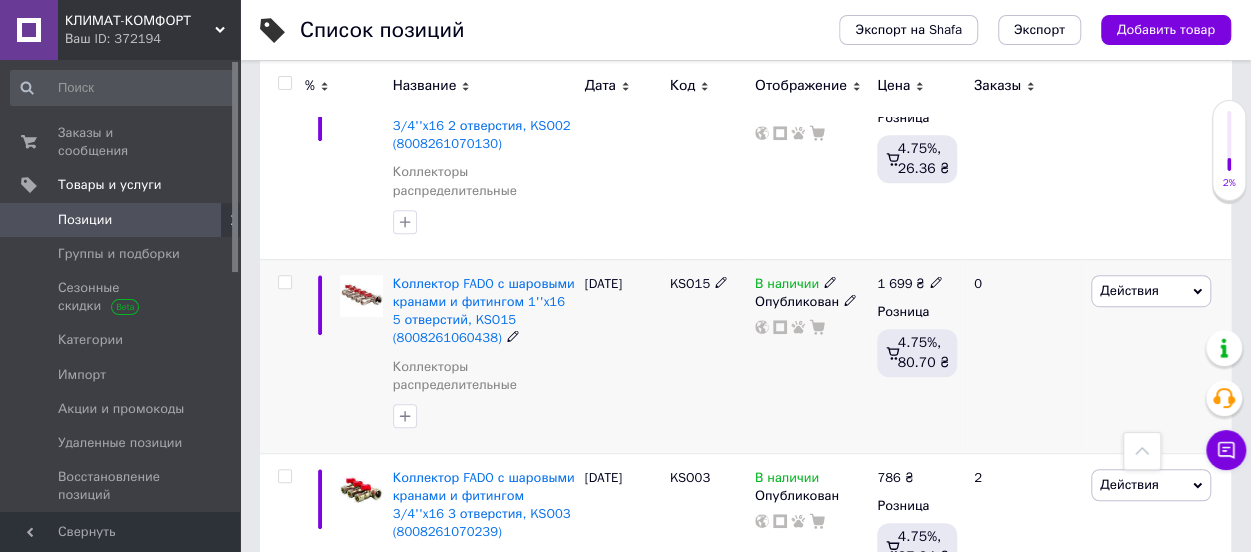 scroll, scrollTop: 500, scrollLeft: 0, axis: vertical 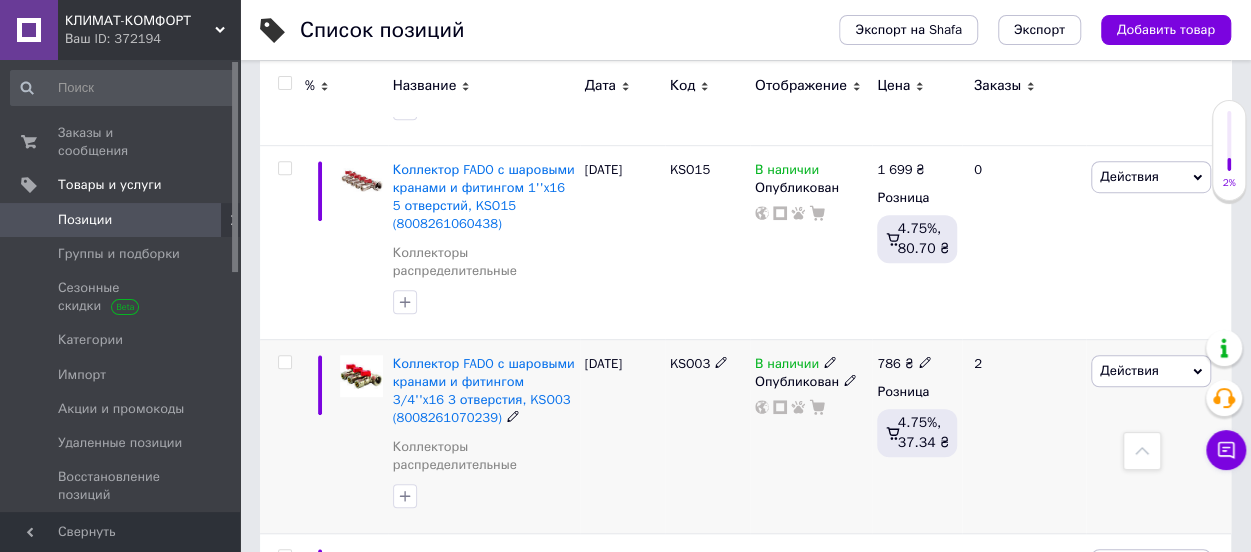 click 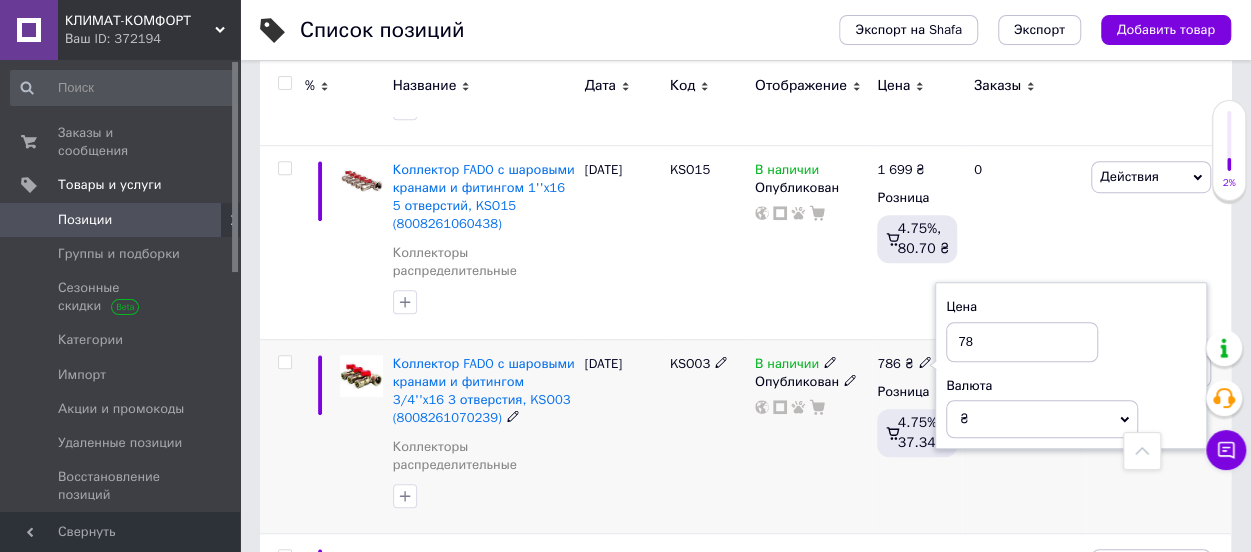 type on "7" 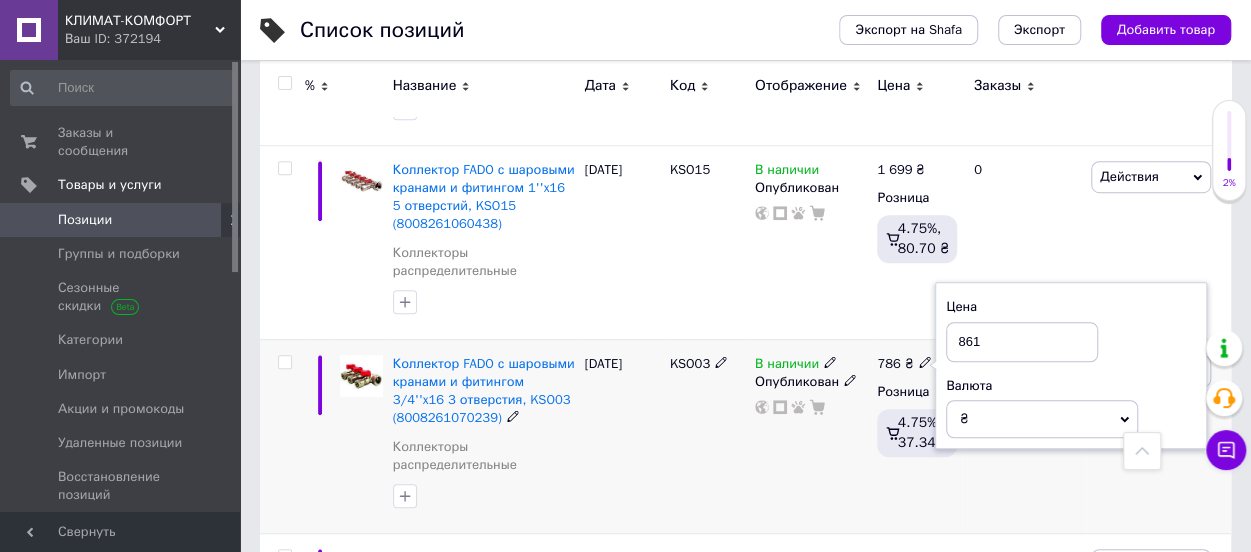 type on "861" 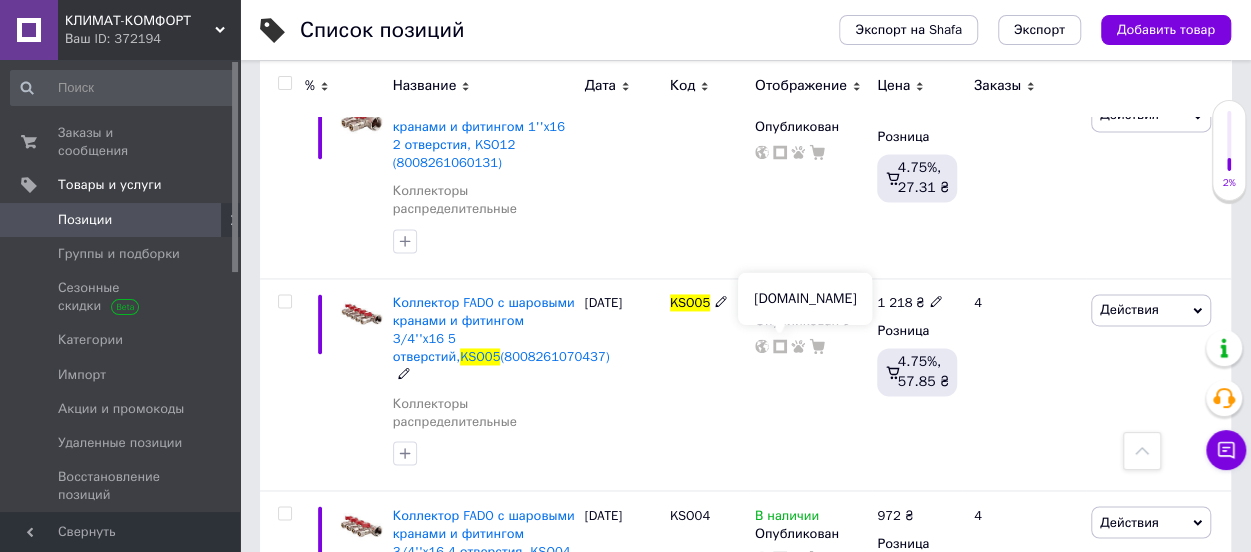 scroll, scrollTop: 1400, scrollLeft: 0, axis: vertical 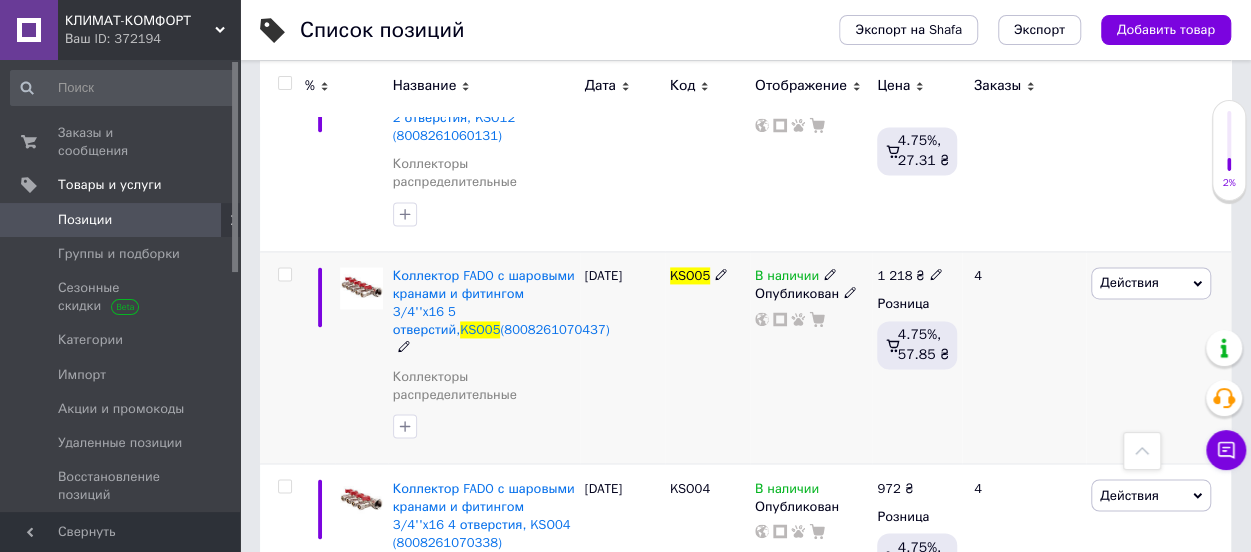 click 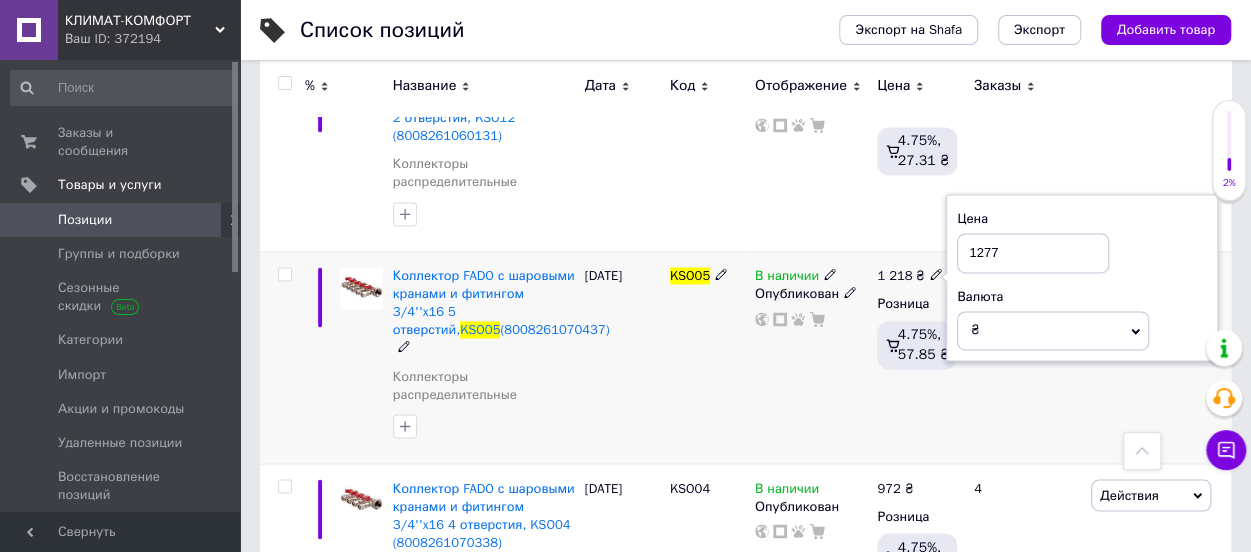 type on "1277" 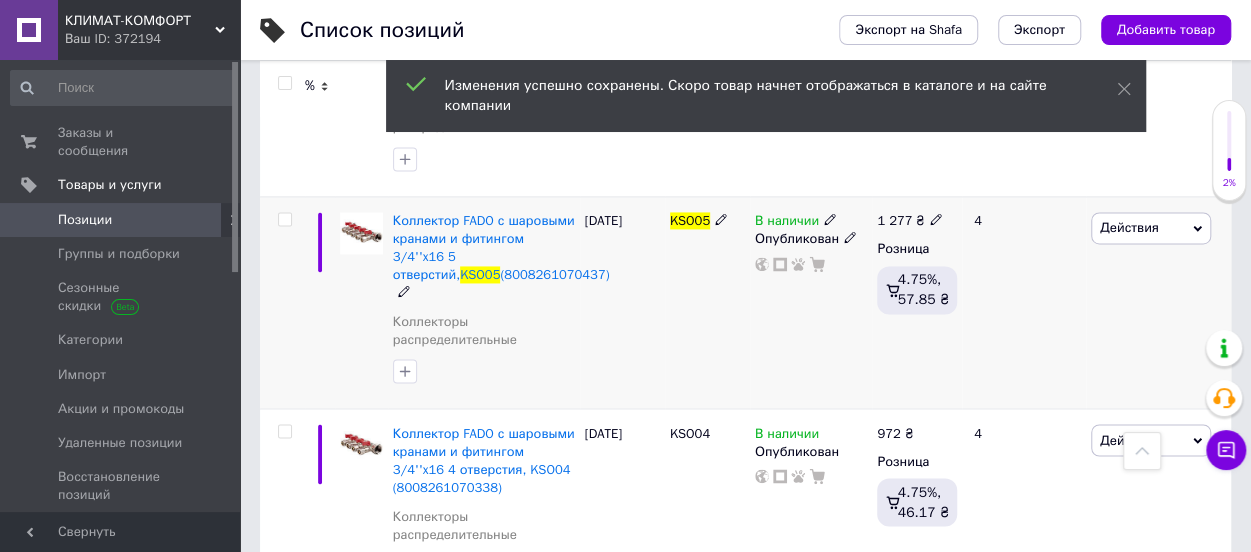 scroll, scrollTop: 1500, scrollLeft: 0, axis: vertical 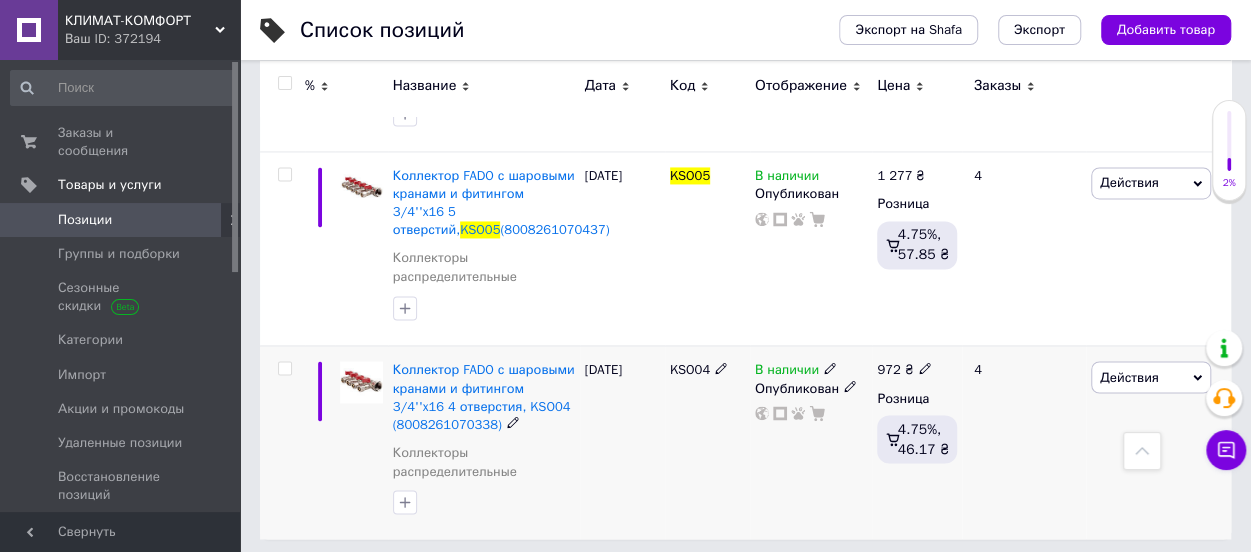 click 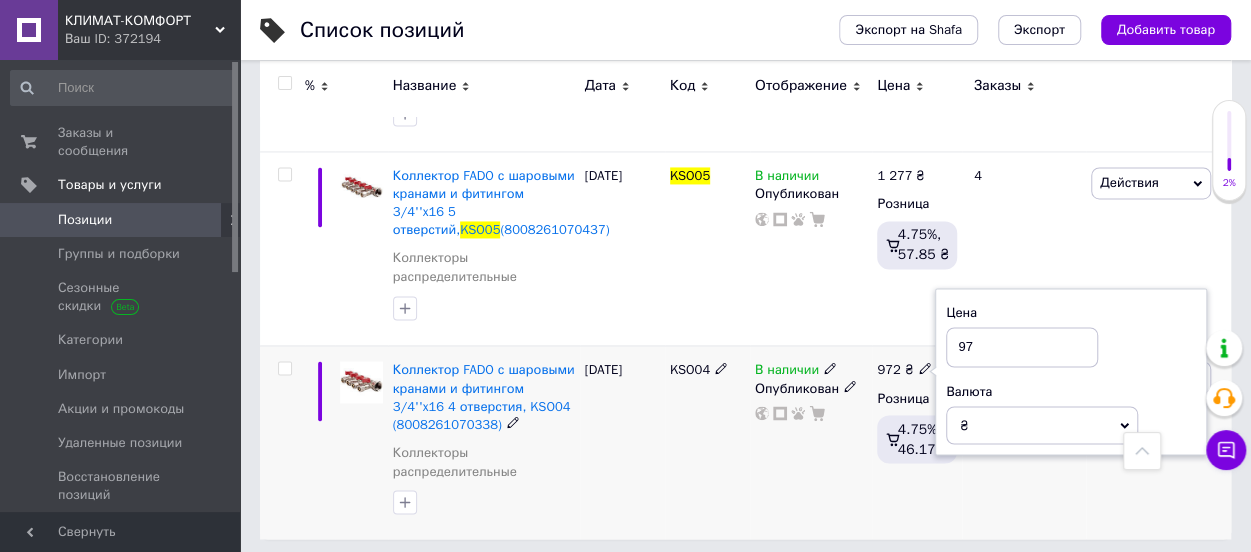 type on "9" 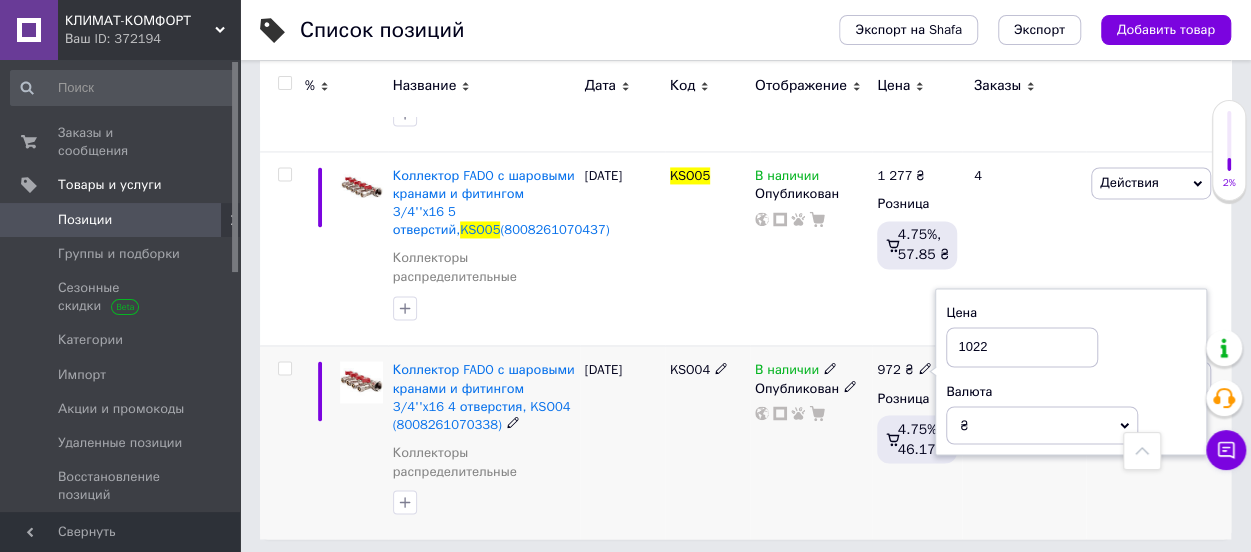 type on "1022" 